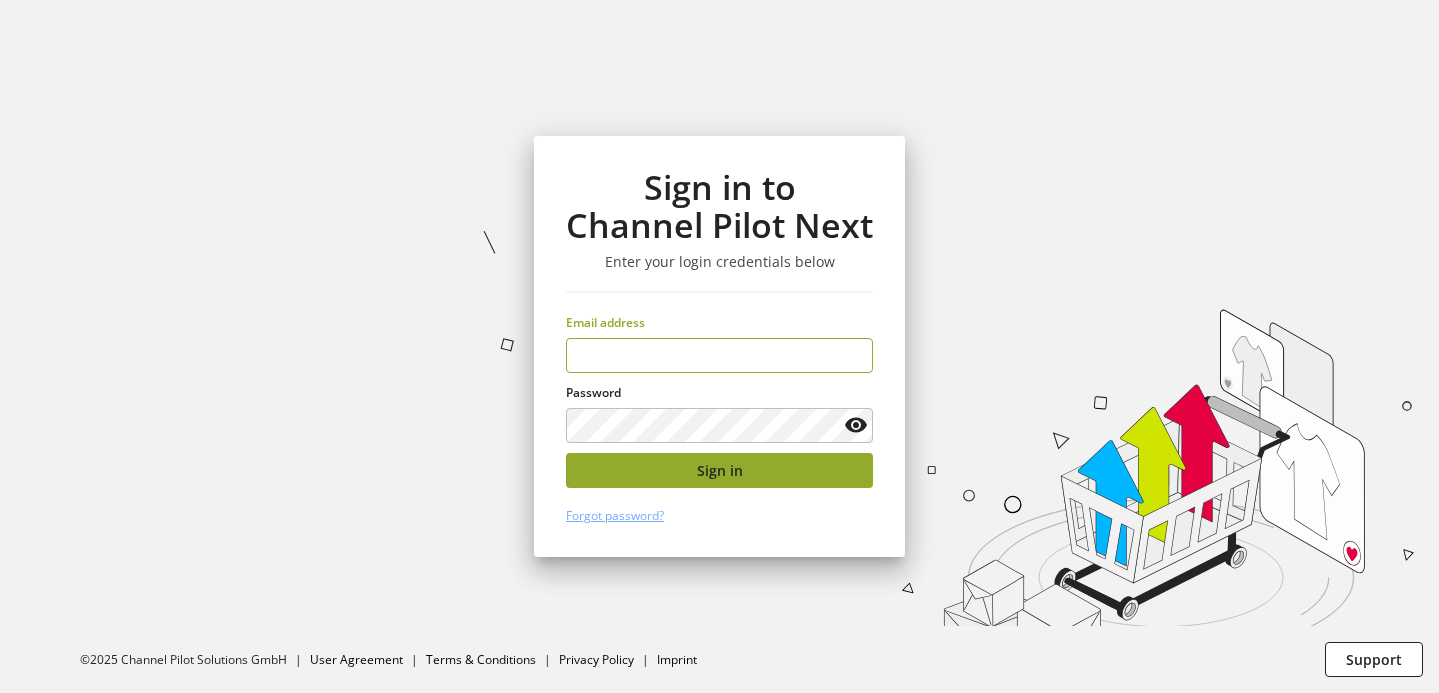 type on "**********" 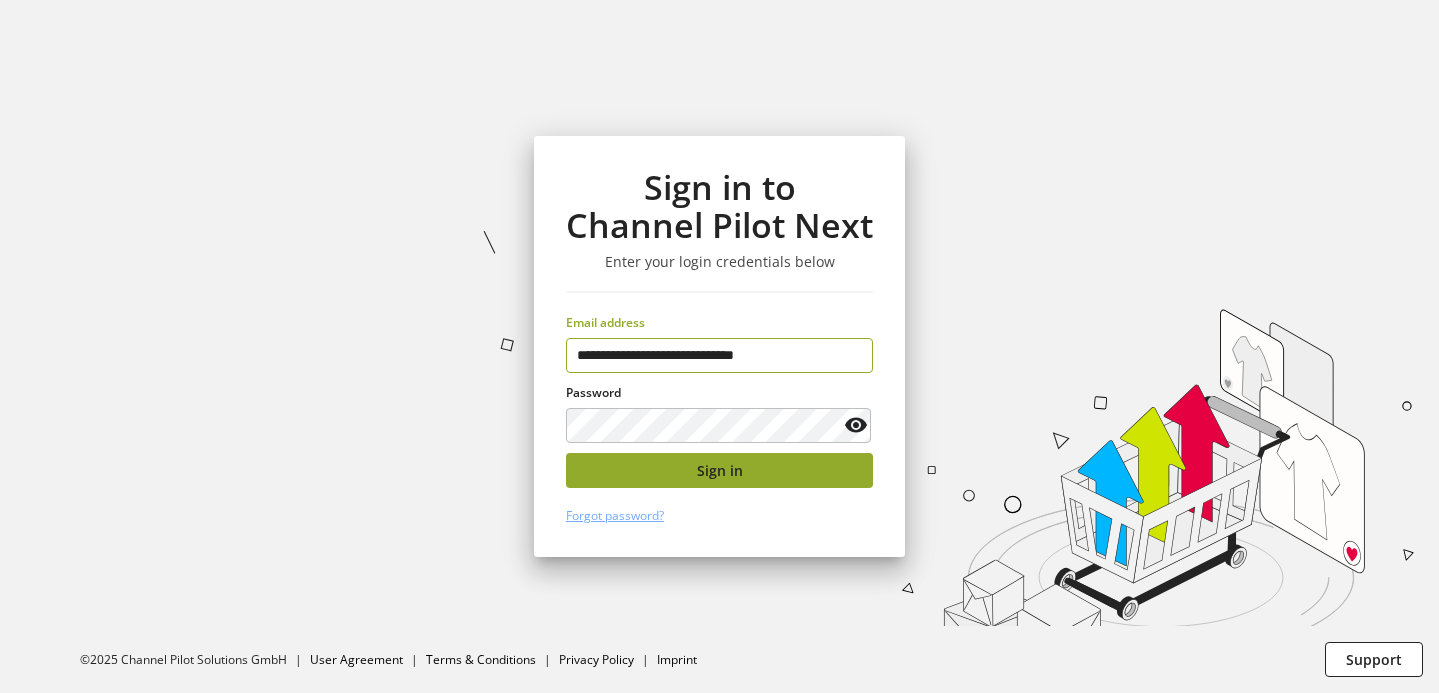 click on "Sign in" at bounding box center [719, 470] 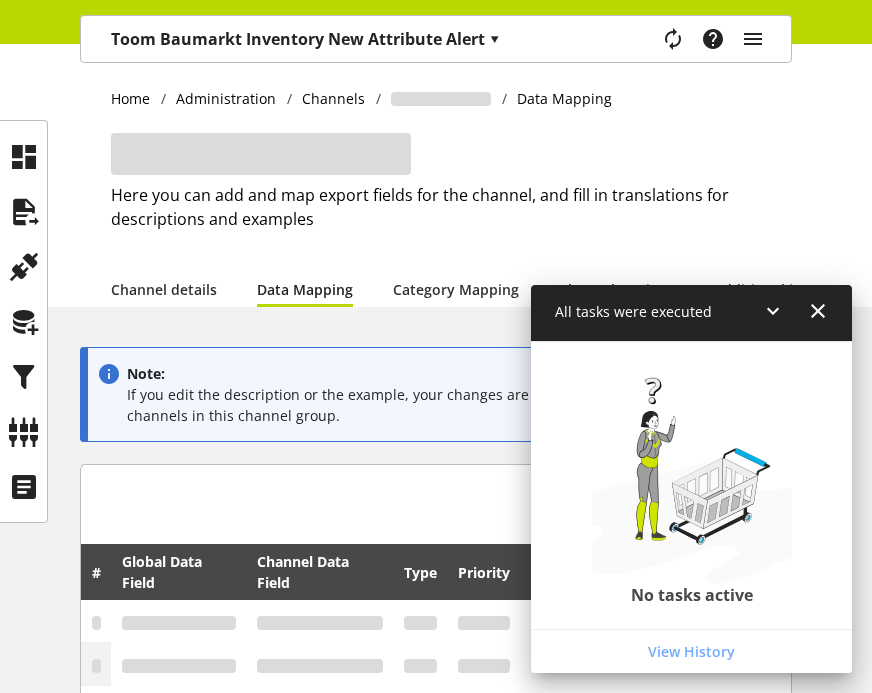 click at bounding box center [818, 311] 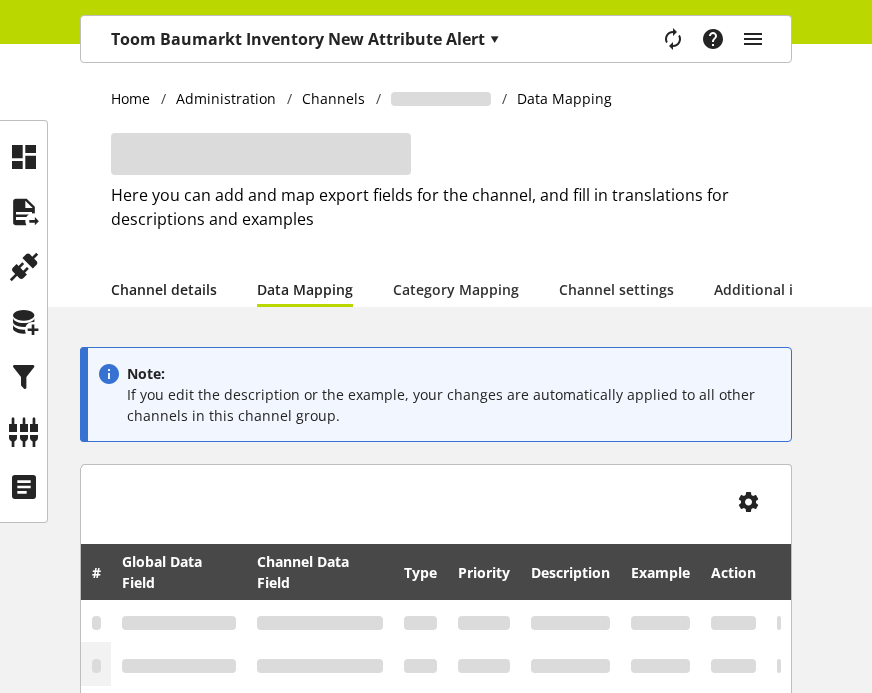 click on "Channel details" at bounding box center (164, 289) 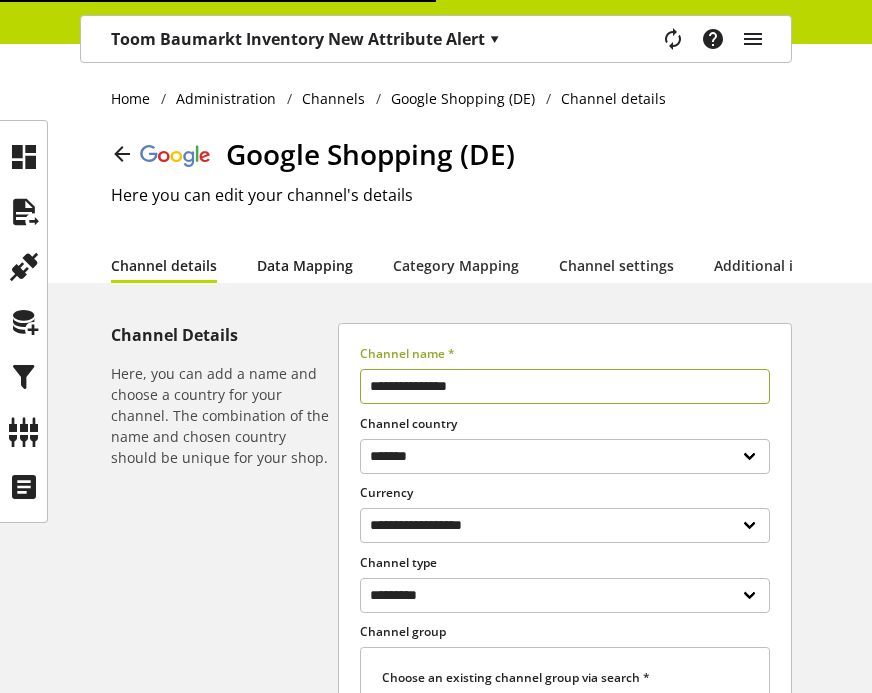 click on "Data Mapping" at bounding box center (305, 265) 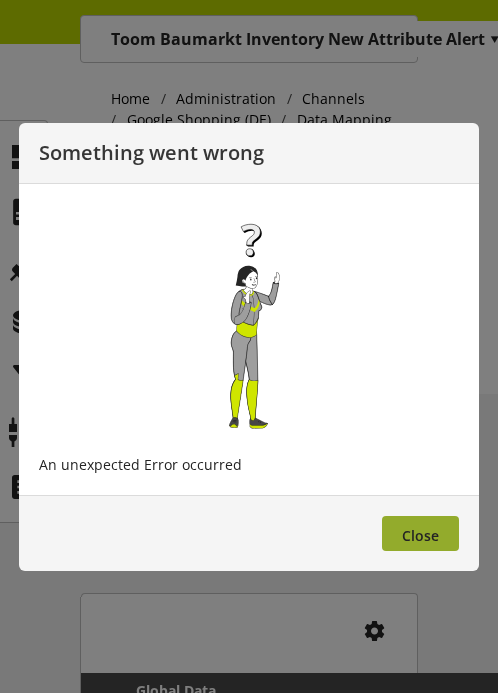 click on "Close" at bounding box center [420, 533] 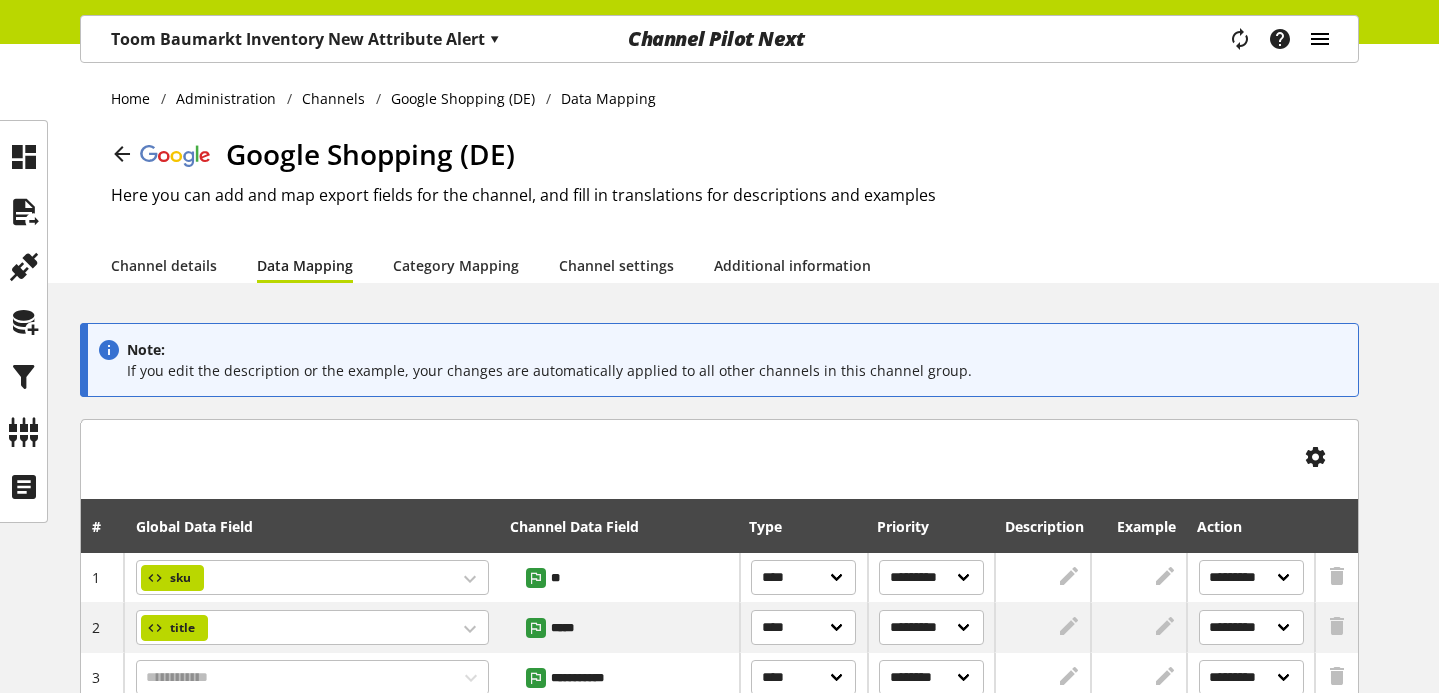 click at bounding box center [1320, 39] 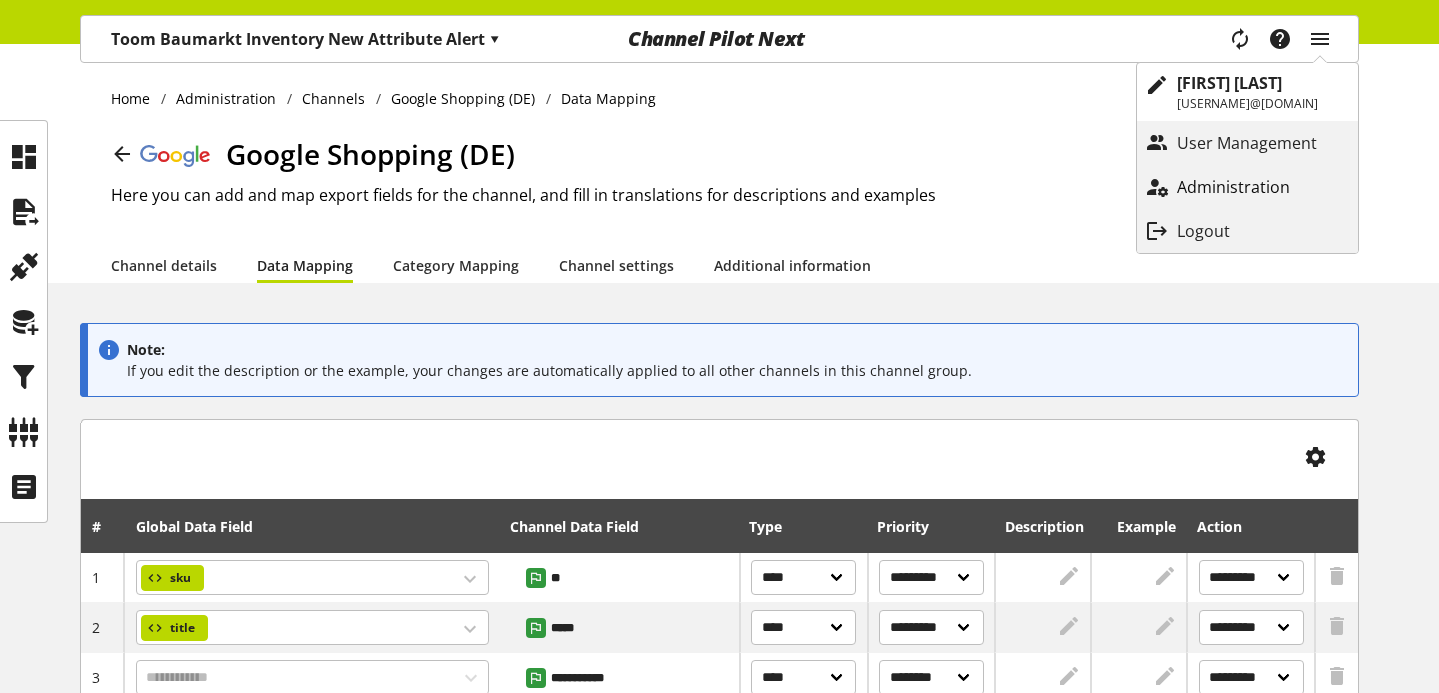 click on "Administration" at bounding box center [1253, 187] 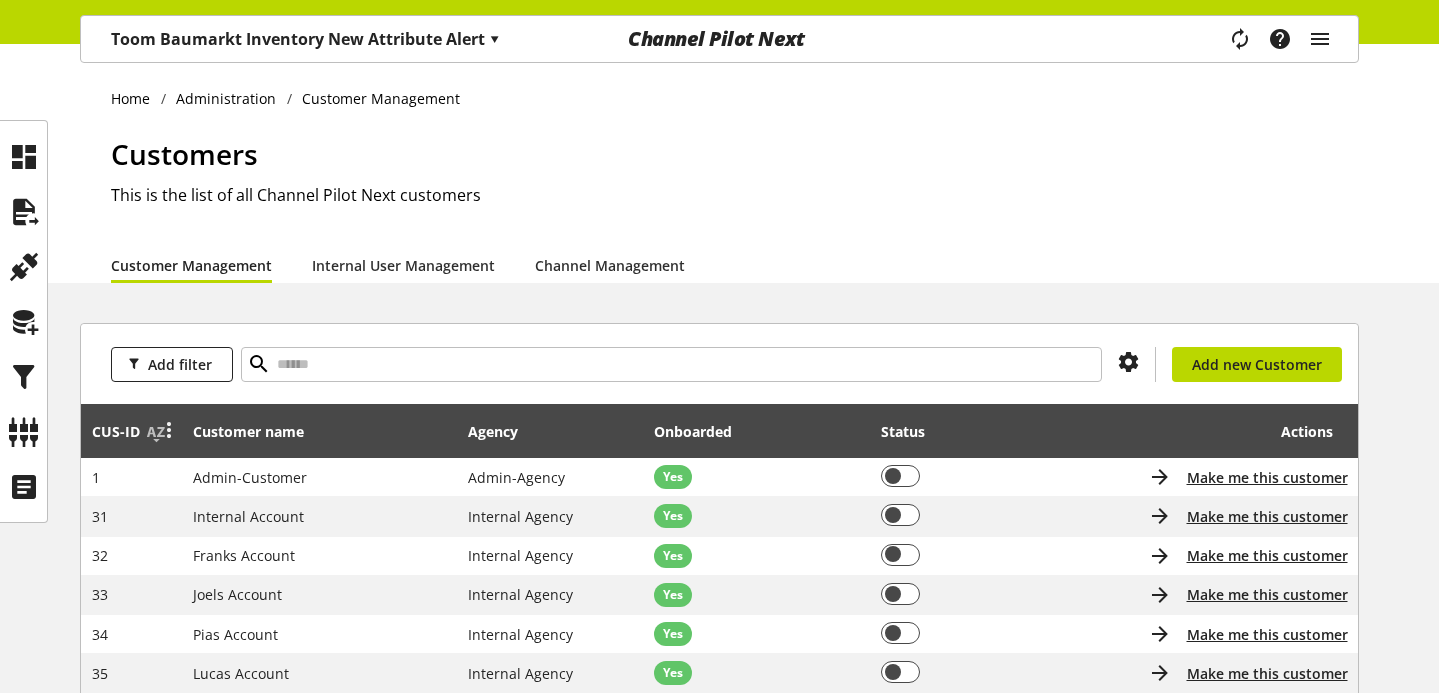 click at bounding box center (166, 431) 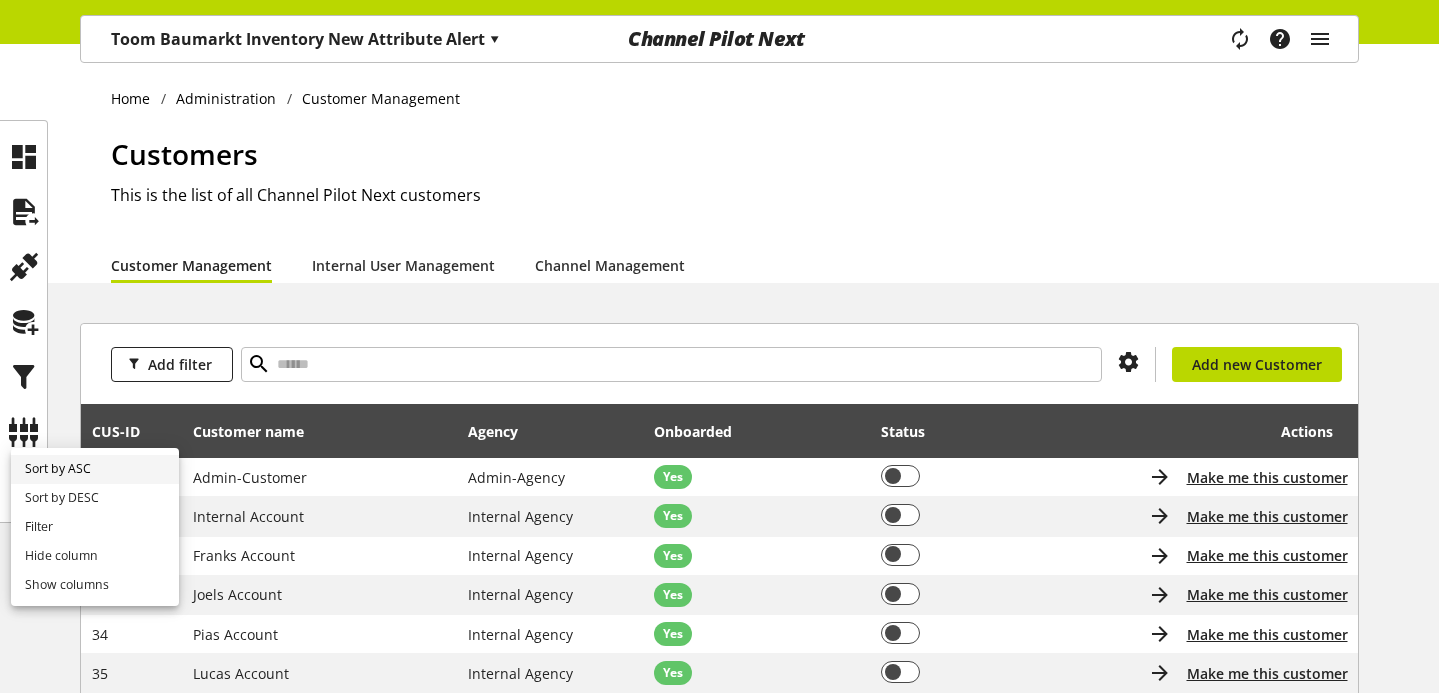 click on "Sort by ASC" at bounding box center [95, 469] 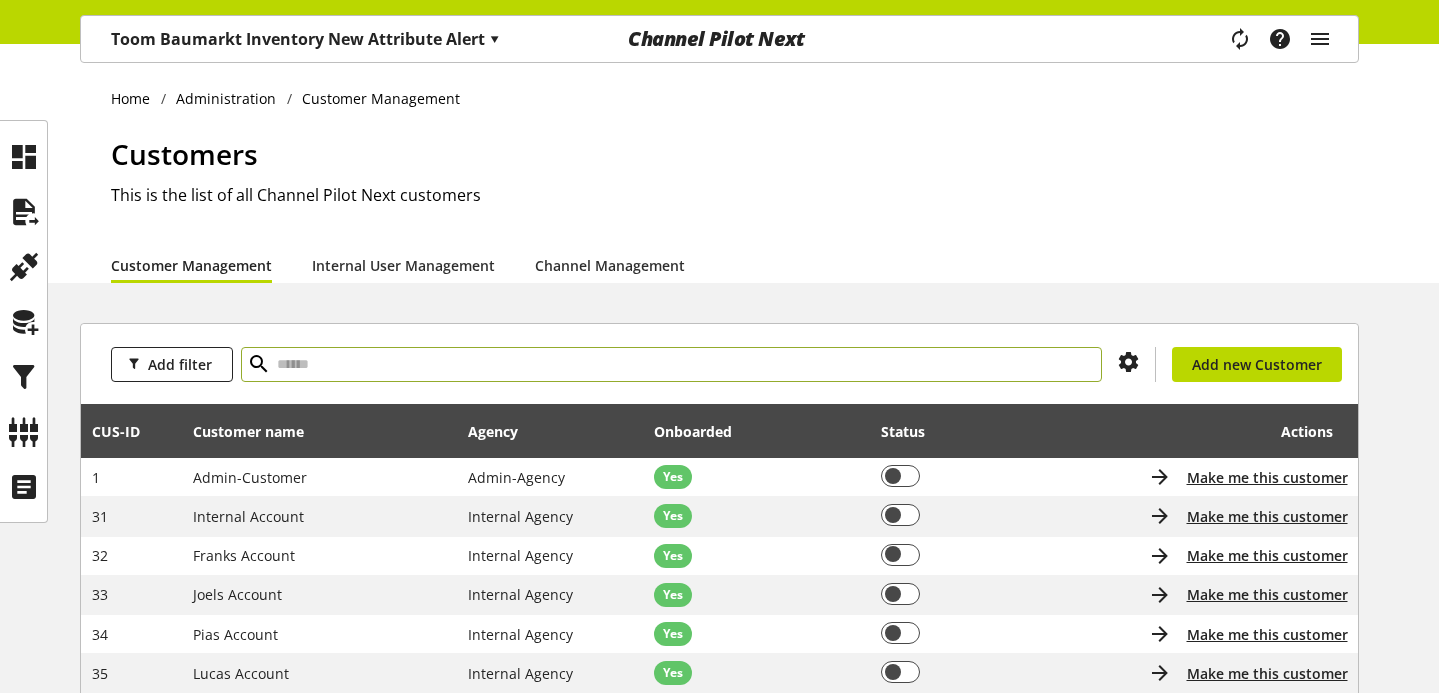 click at bounding box center [671, 364] 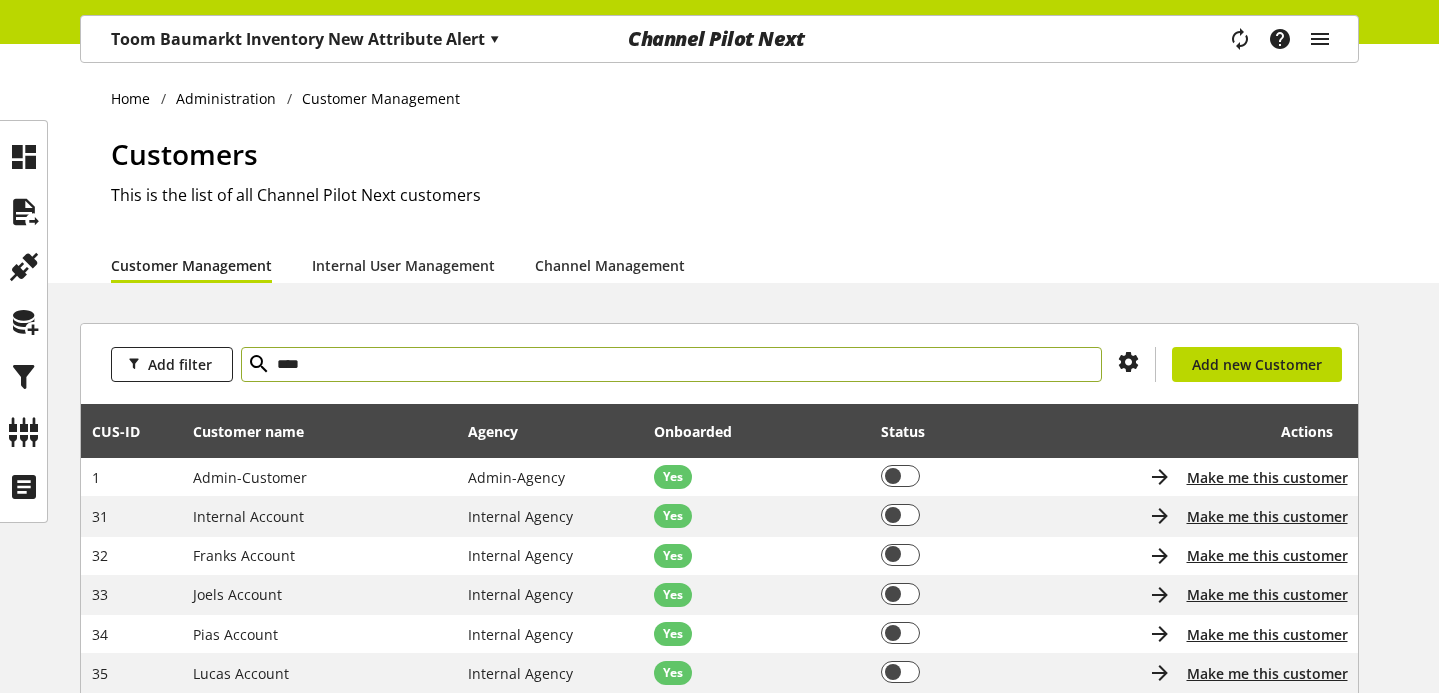 type on "****" 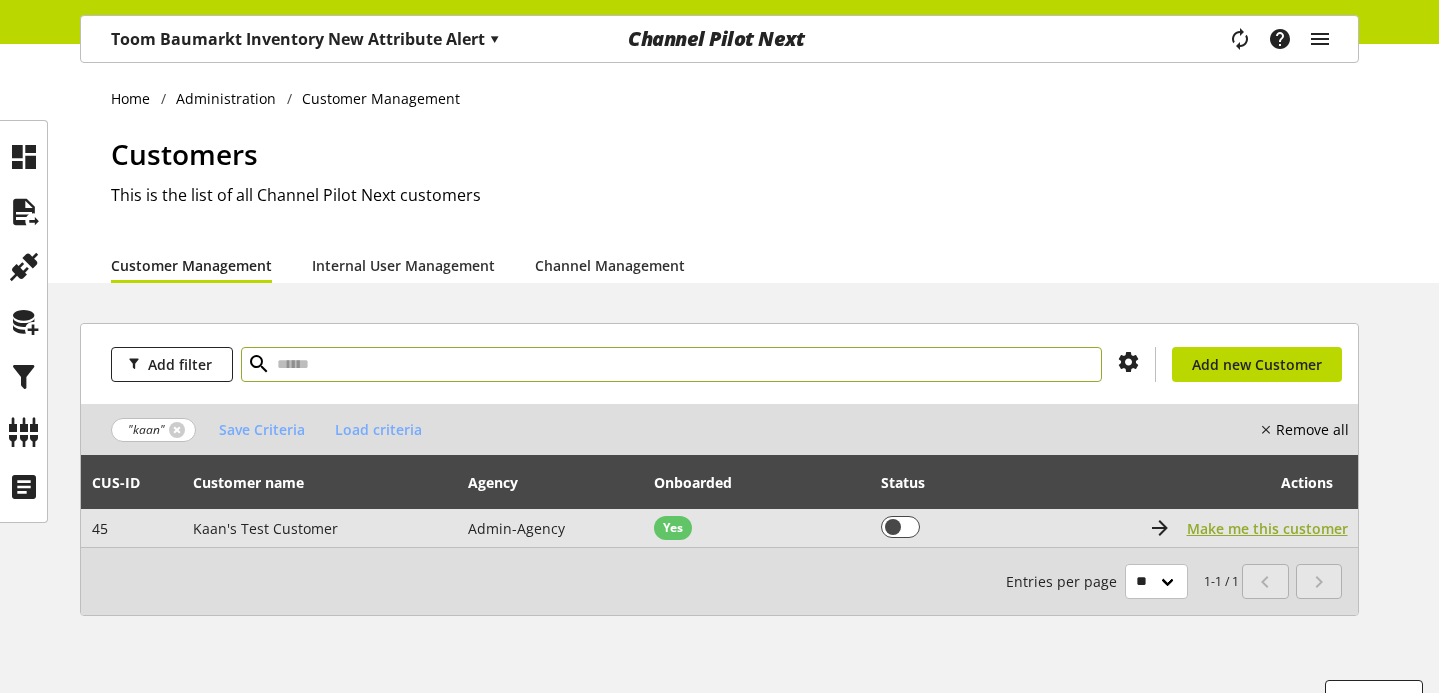 click on "Make me this customer" at bounding box center [1267, 528] 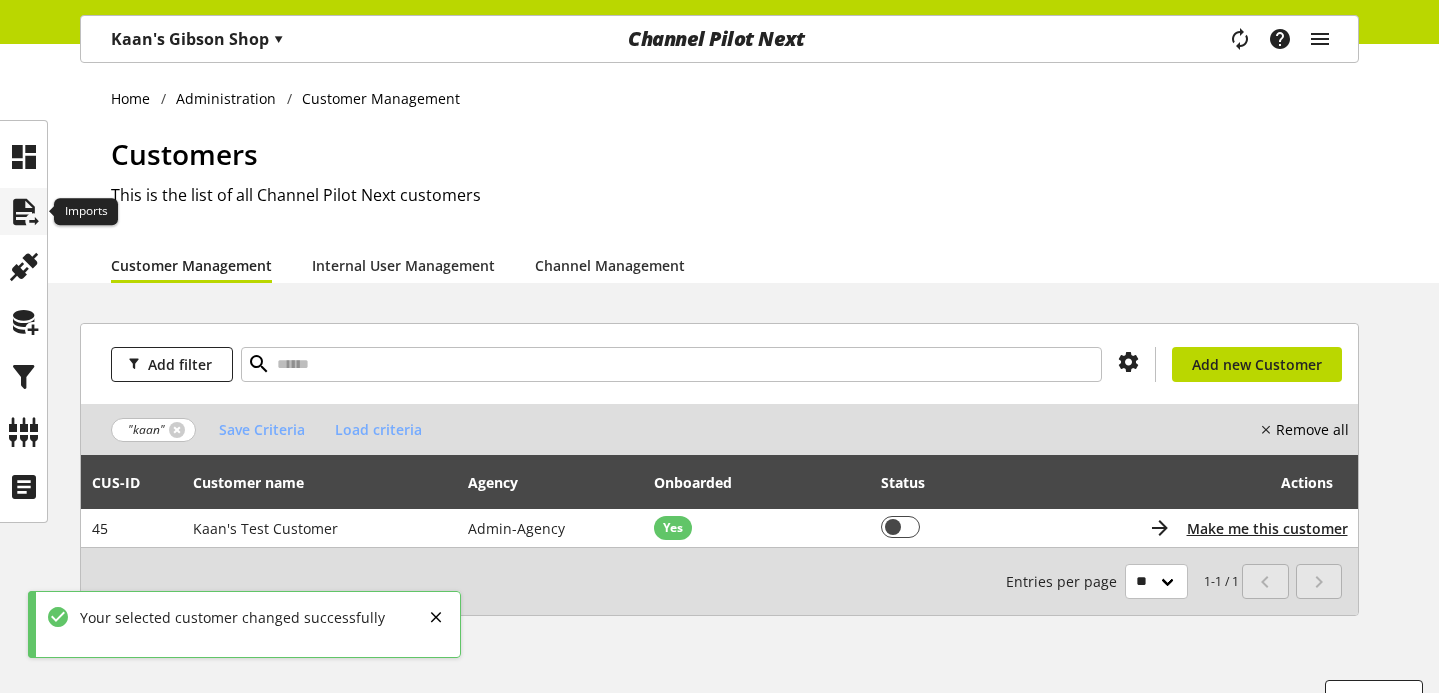 click at bounding box center [24, 212] 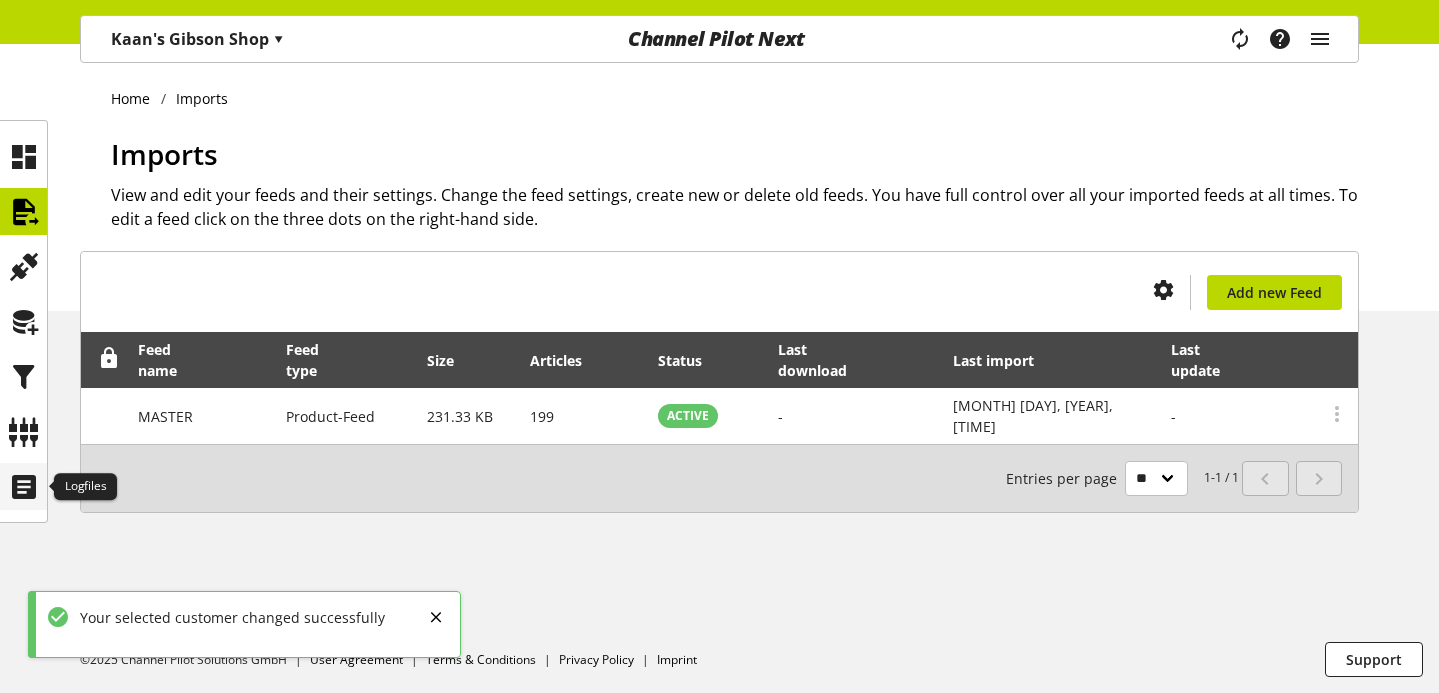 click at bounding box center [24, 487] 